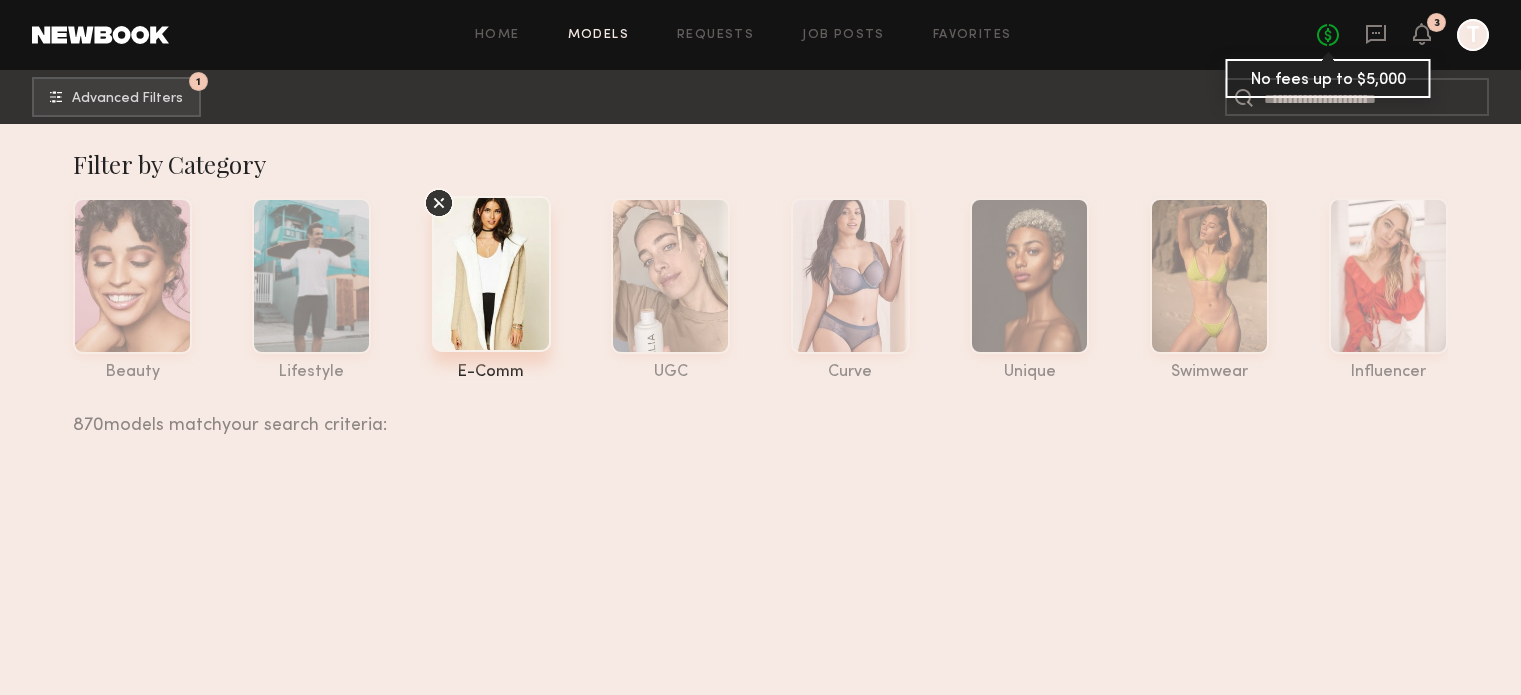 scroll, scrollTop: 48156, scrollLeft: 0, axis: vertical 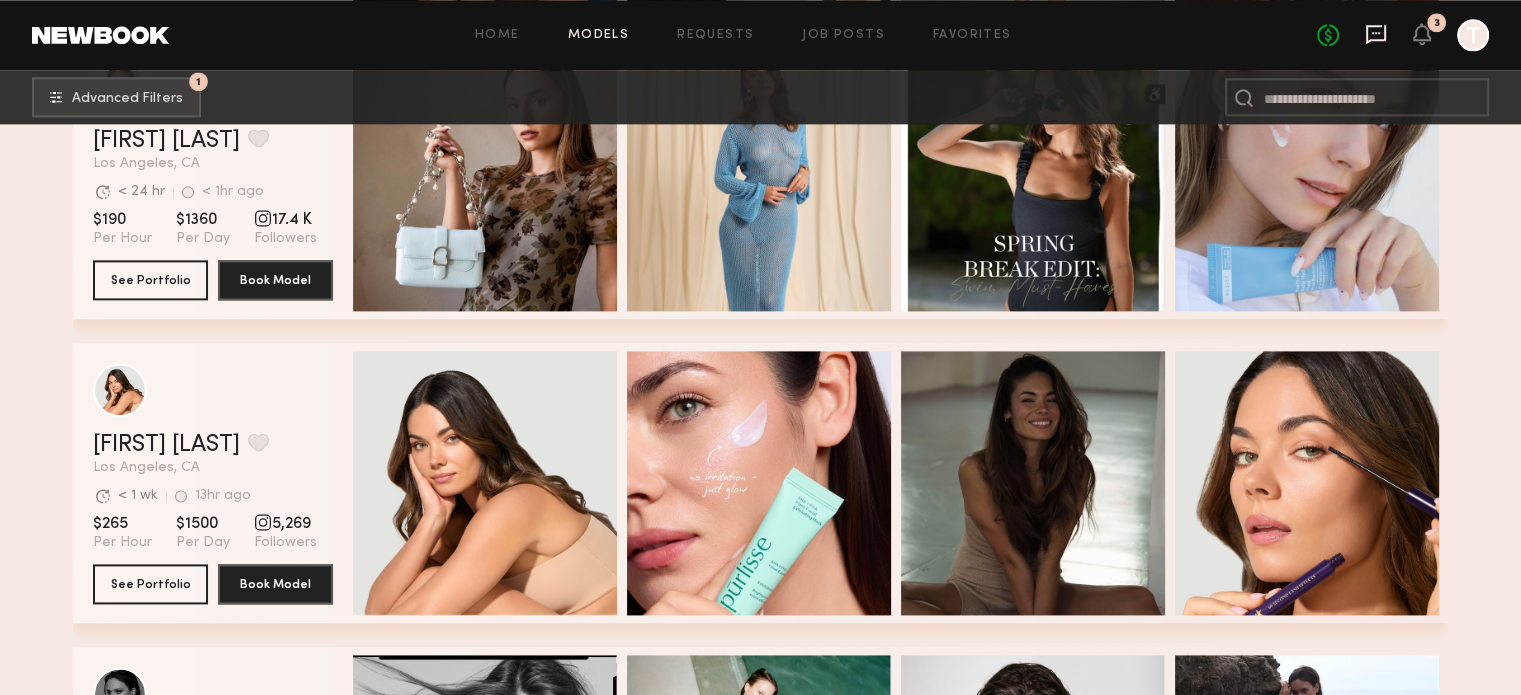 click 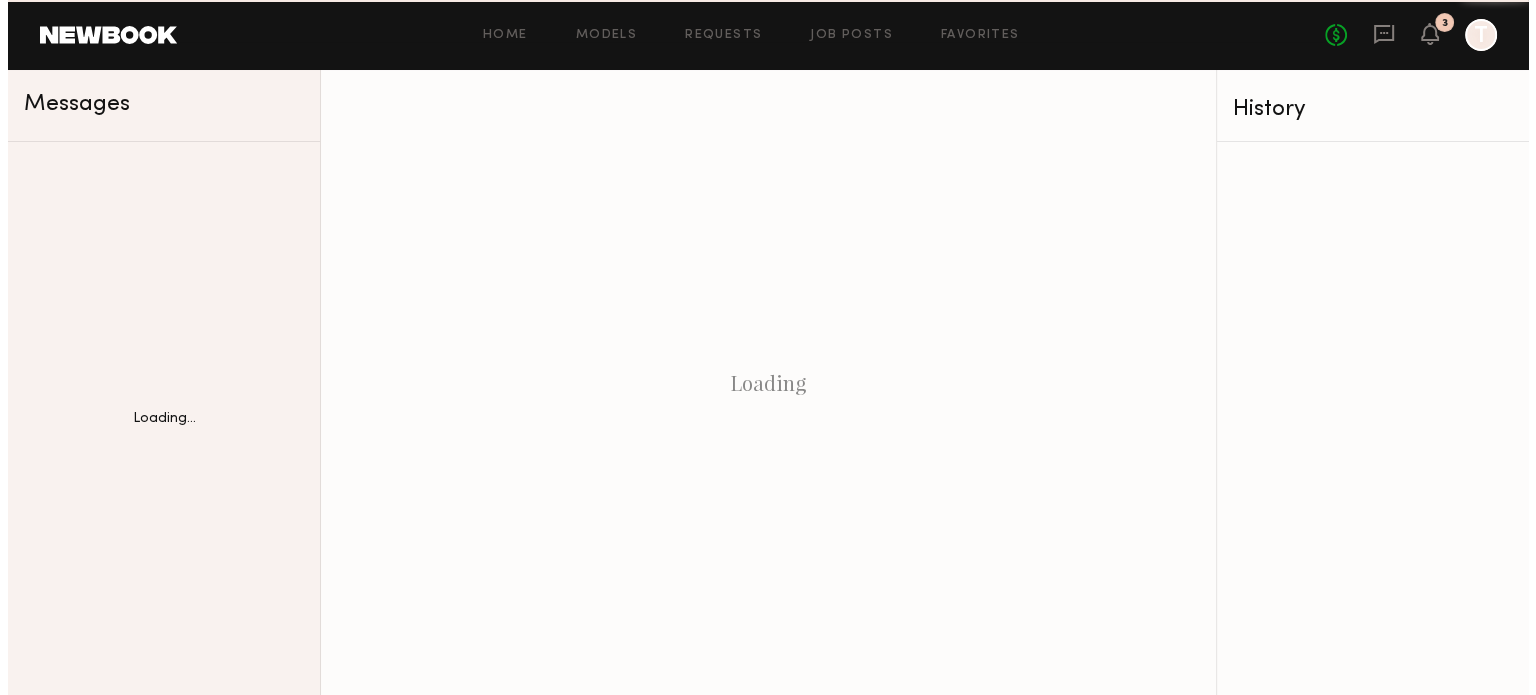 scroll, scrollTop: 0, scrollLeft: 0, axis: both 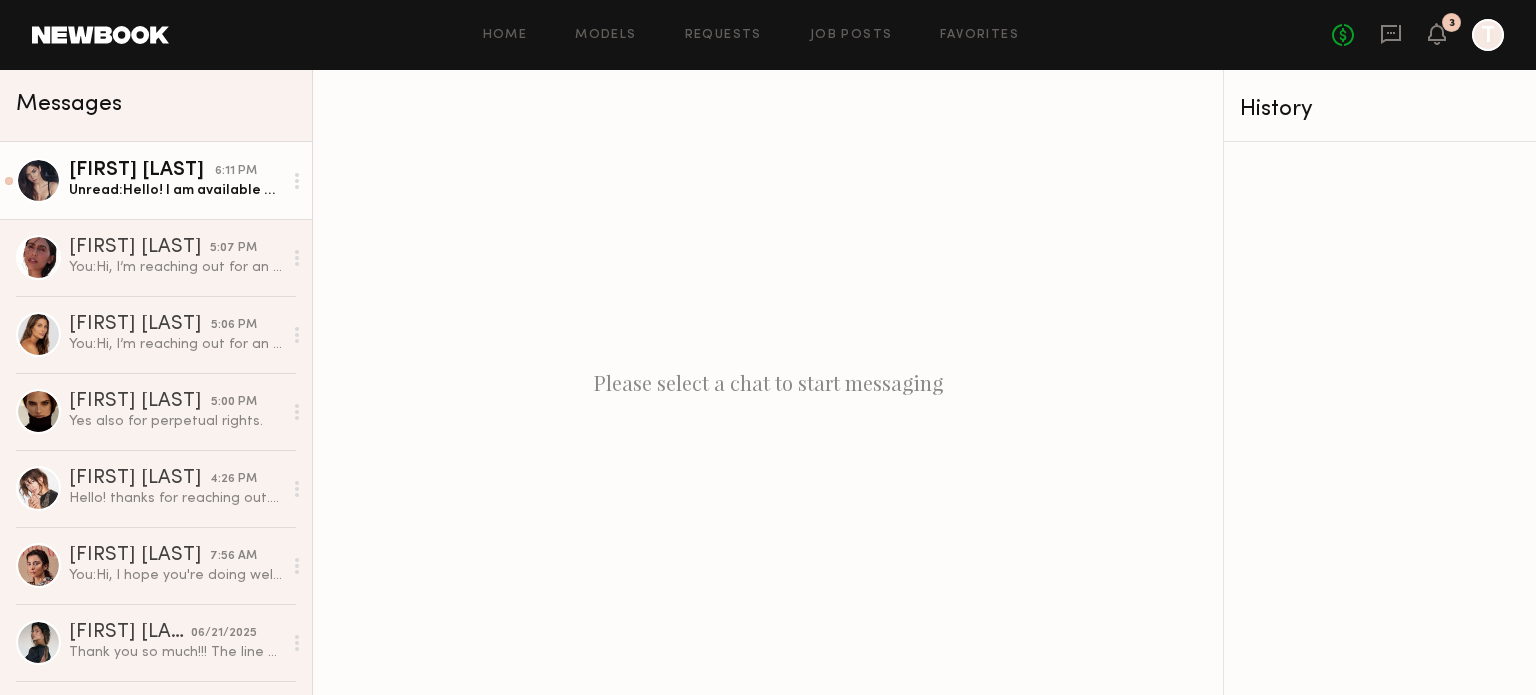 click on "Unread:  Hello! I am available on the 18th of July! My rate per hour is $150" 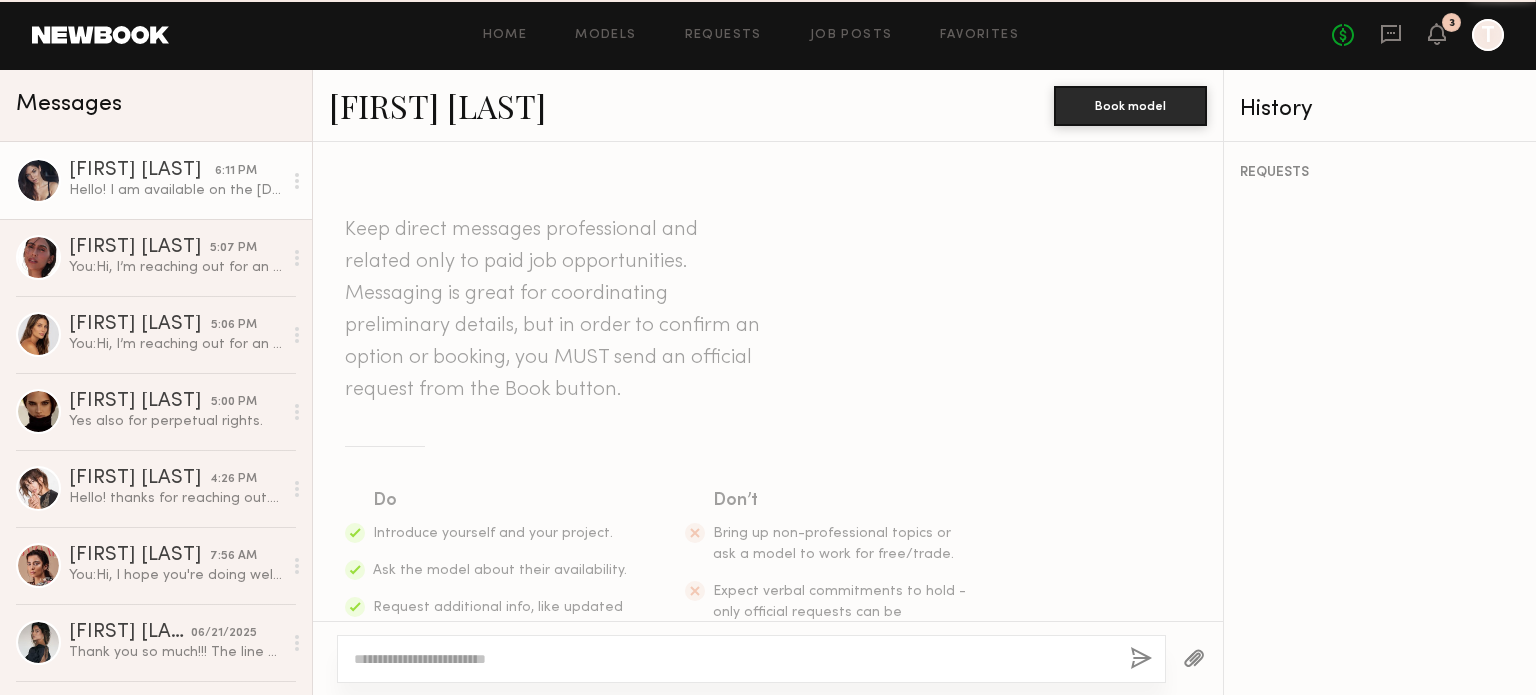 scroll, scrollTop: 1377, scrollLeft: 0, axis: vertical 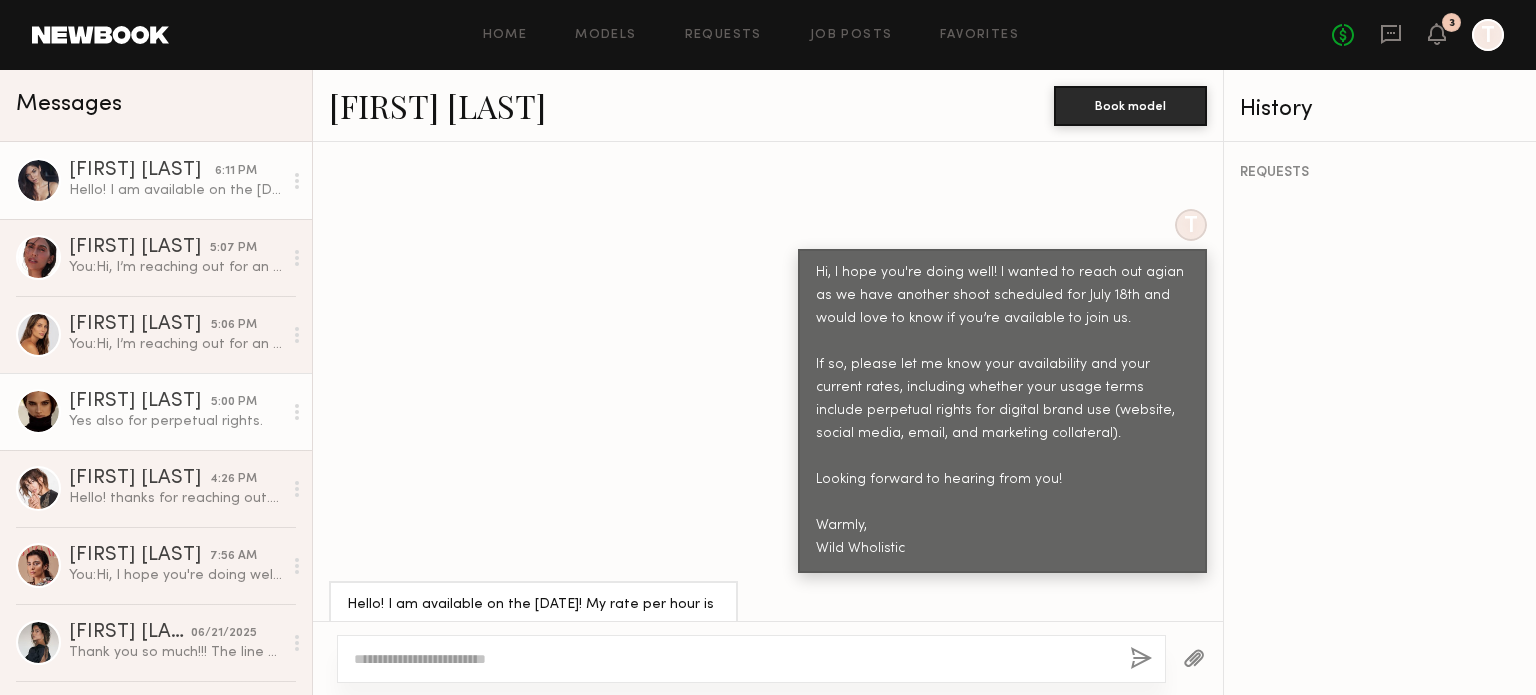 click on "Petra S." 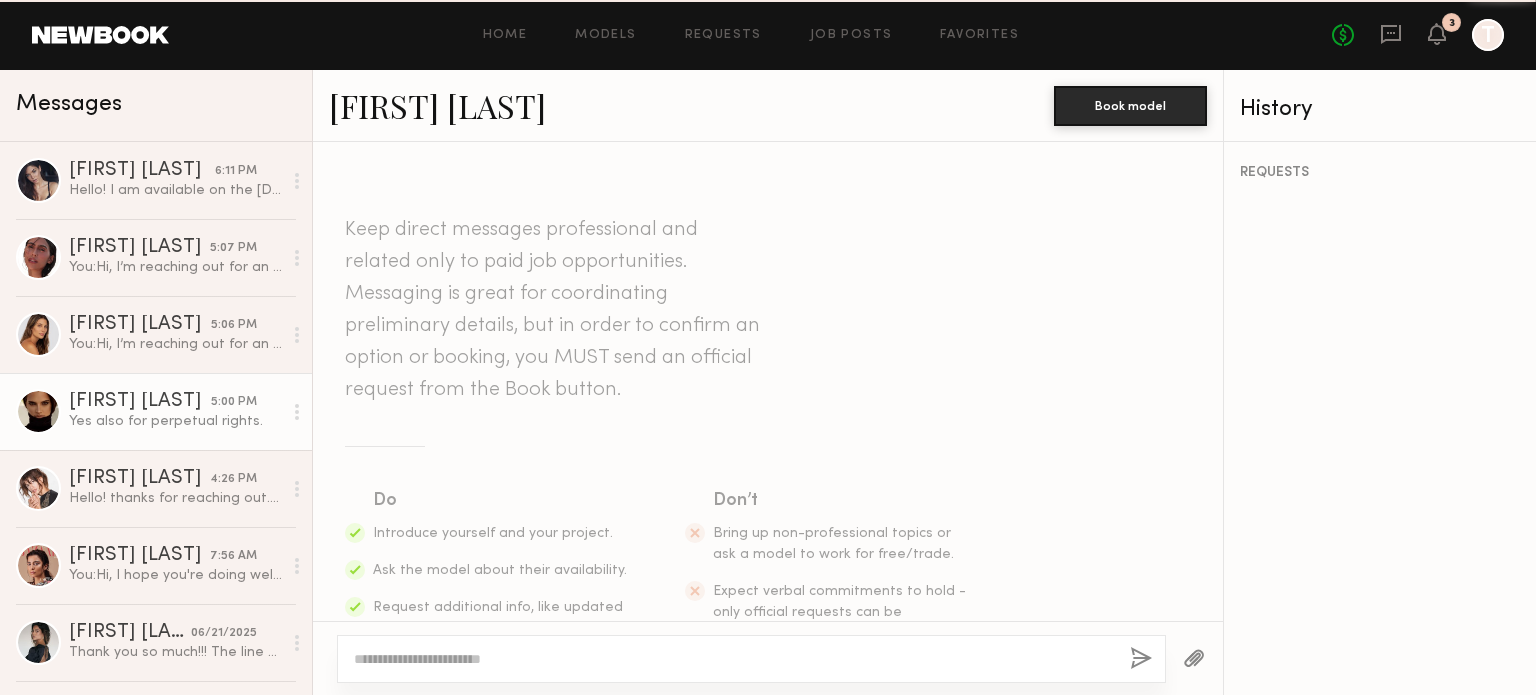 scroll, scrollTop: 2157, scrollLeft: 0, axis: vertical 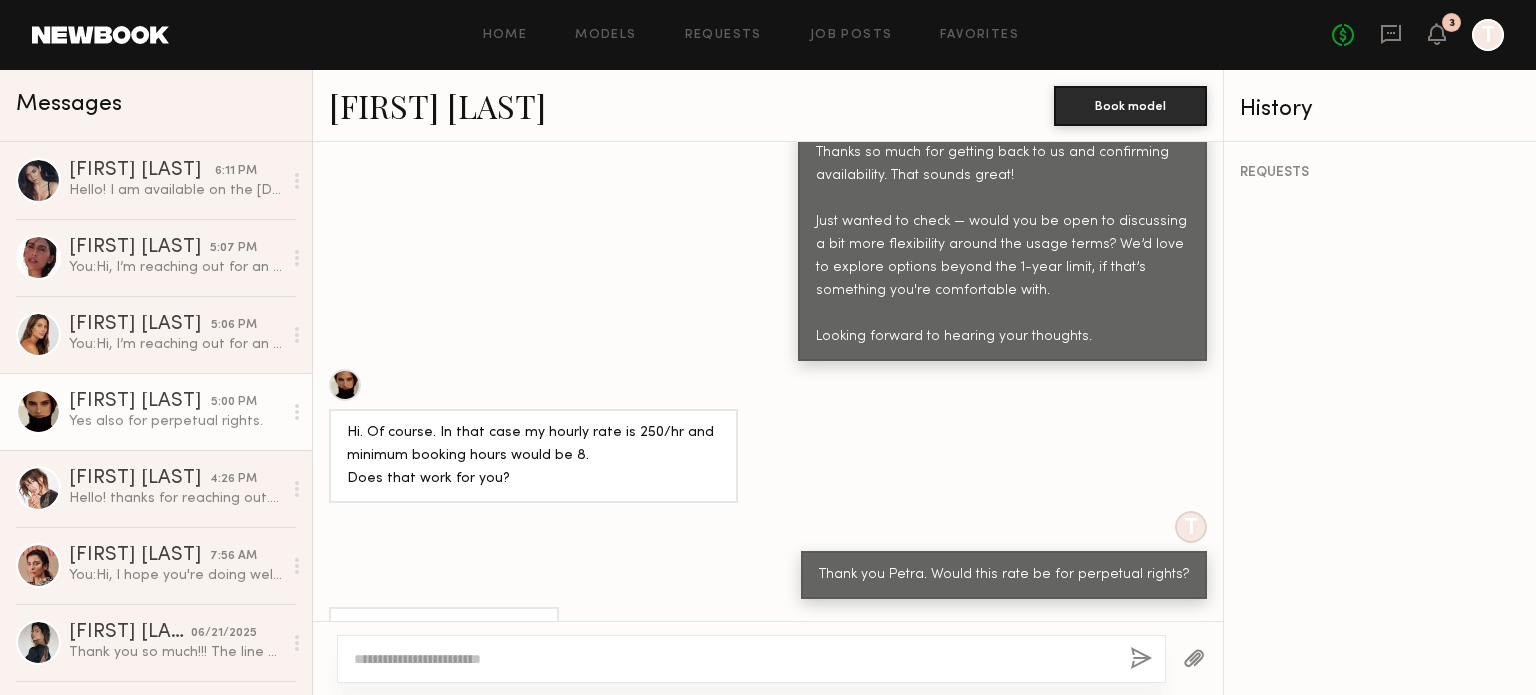click on "T Thanks so much for getting back to us and confirming availability. That sounds great!
Just wanted to check — would you be open to discussing a bit more flexibility around the usage terms? We’d love to explore options beyond the 1-year limit, if that’s something you're comfortable with.
Looking forward to hearing your thoughts." 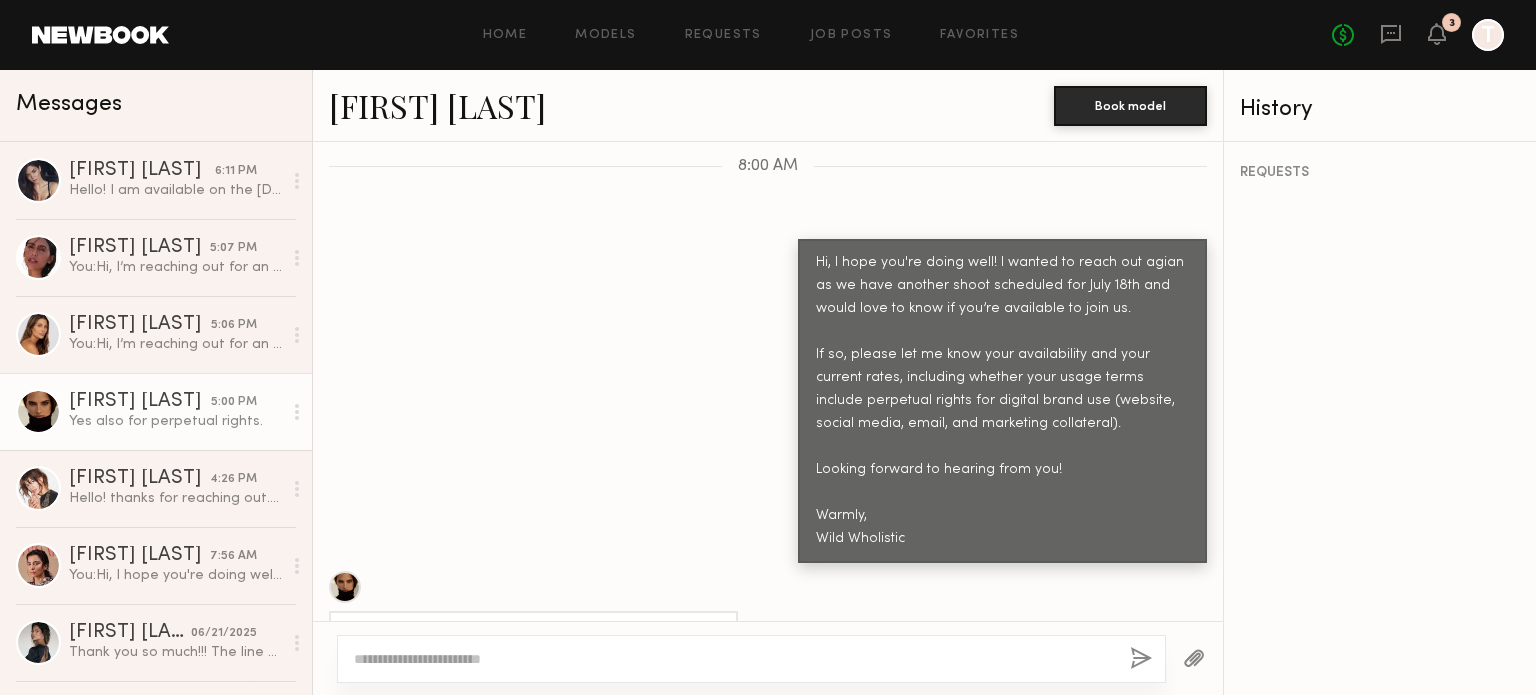 scroll, scrollTop: 1488, scrollLeft: 0, axis: vertical 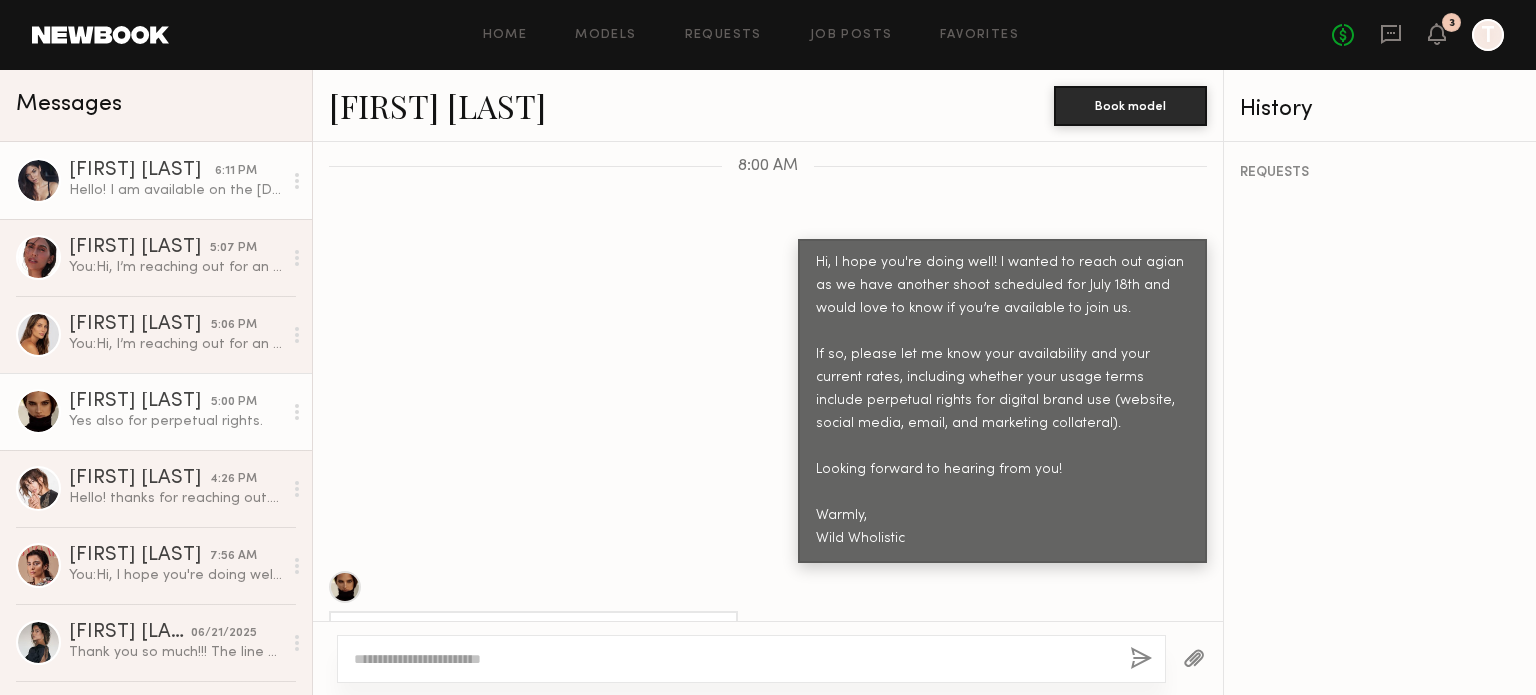 click on "Aarika W." 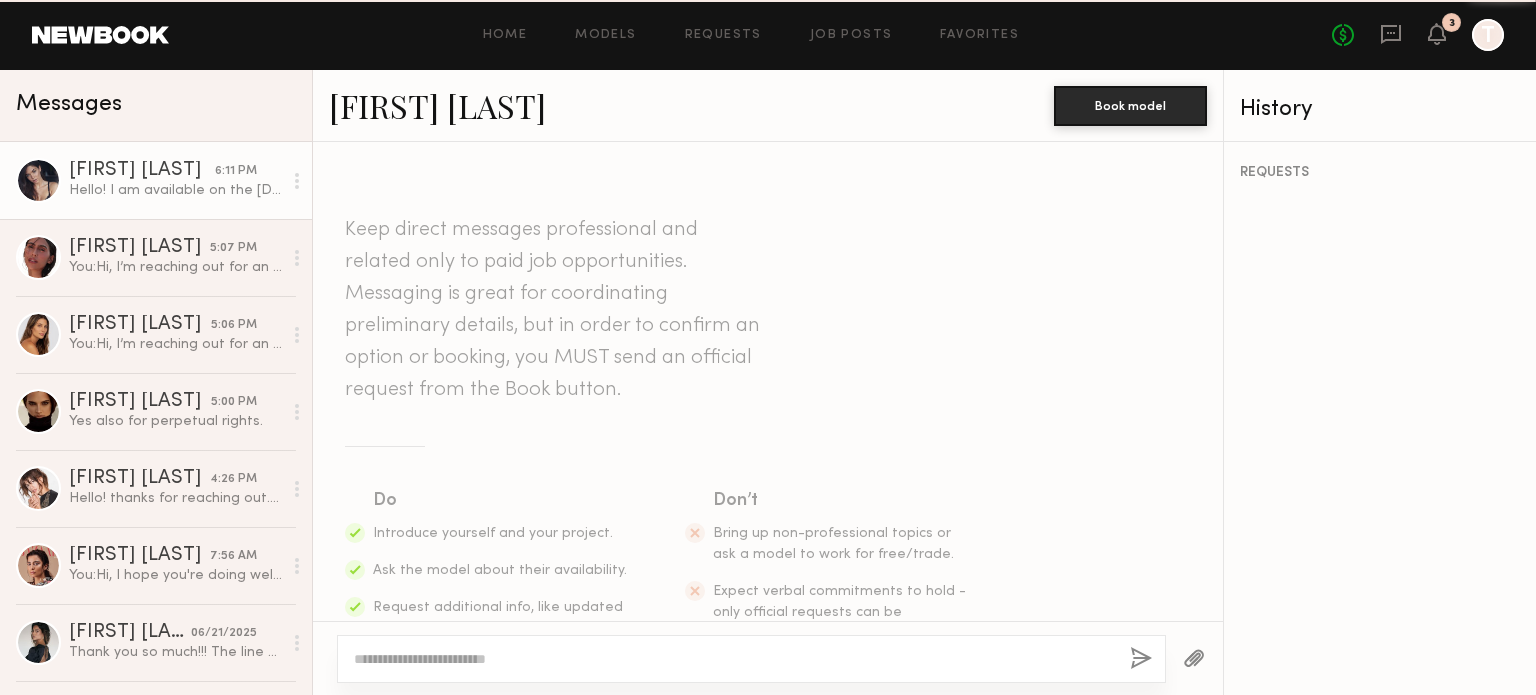 scroll, scrollTop: 1377, scrollLeft: 0, axis: vertical 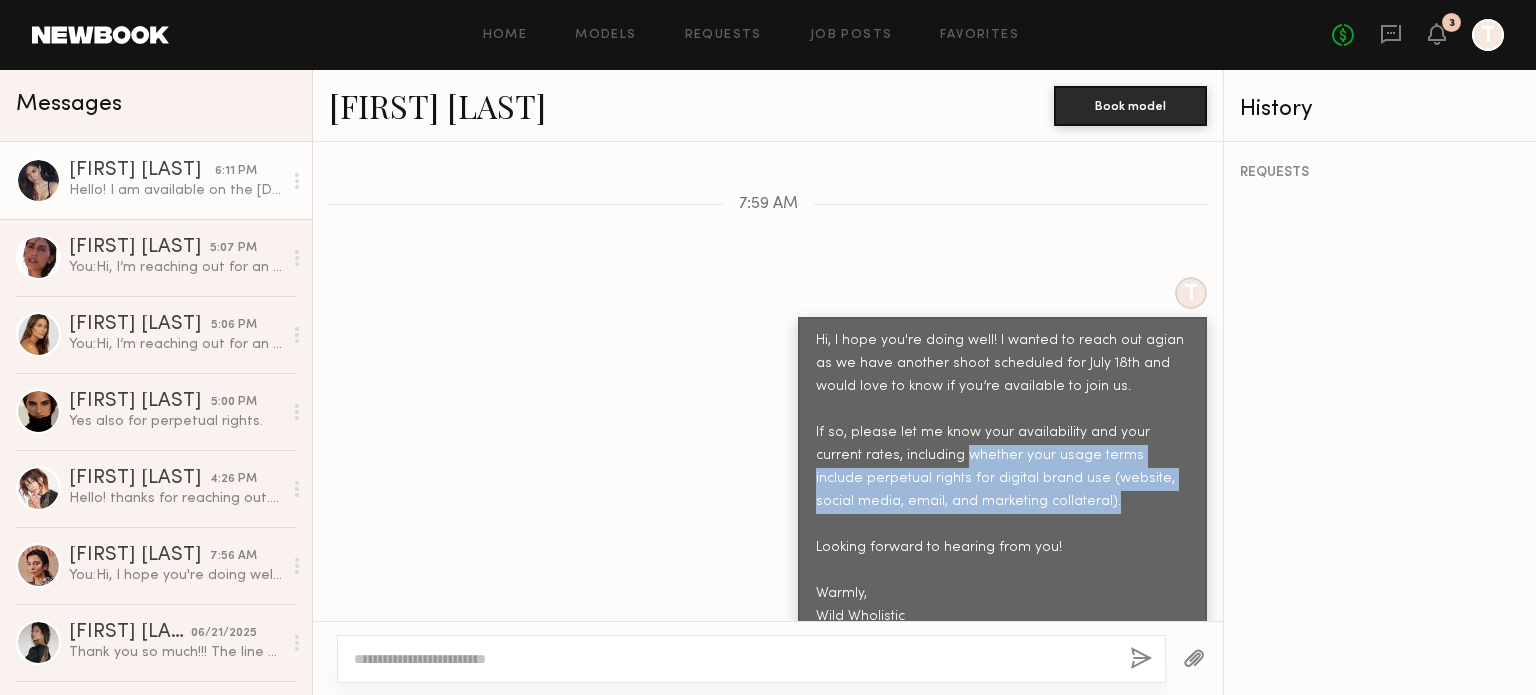 drag, startPoint x: 1060, startPoint y: 458, endPoint x: 903, endPoint y: 412, distance: 163.60013 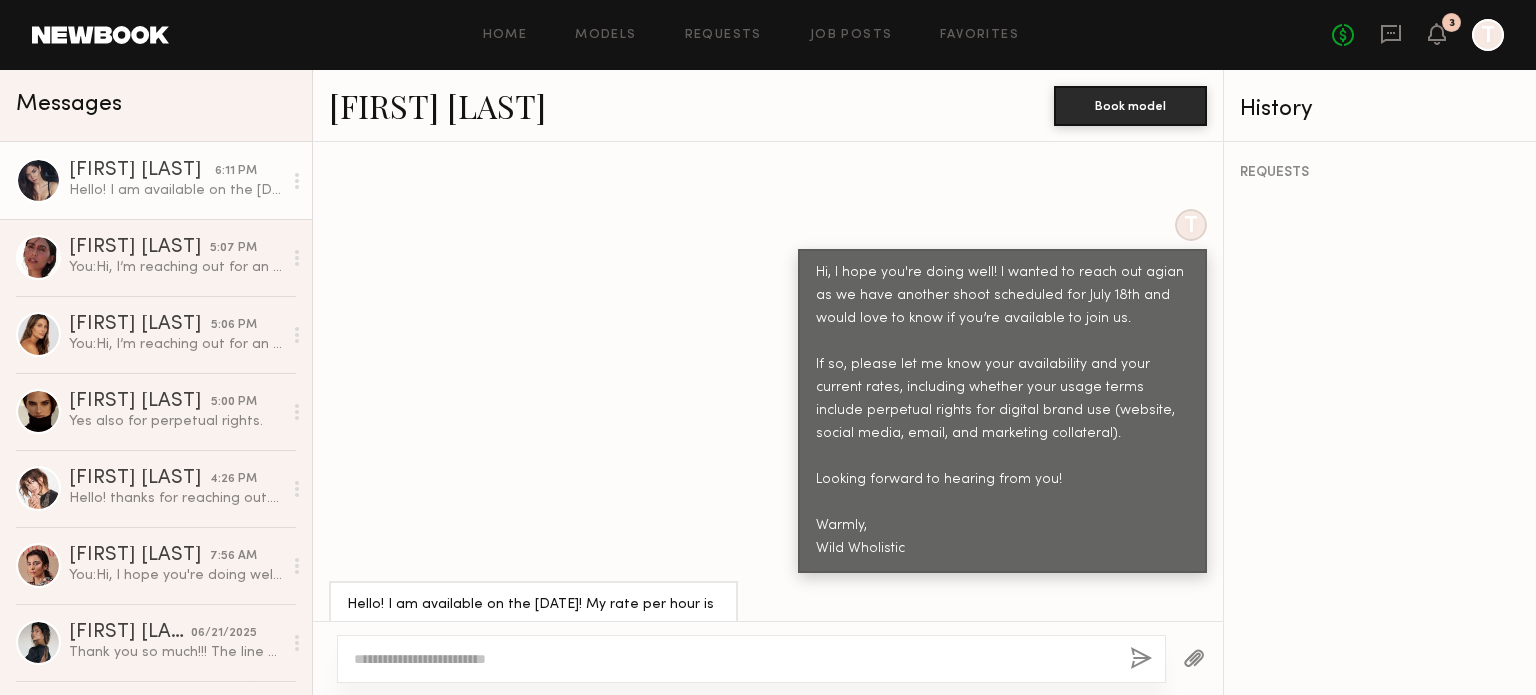 click 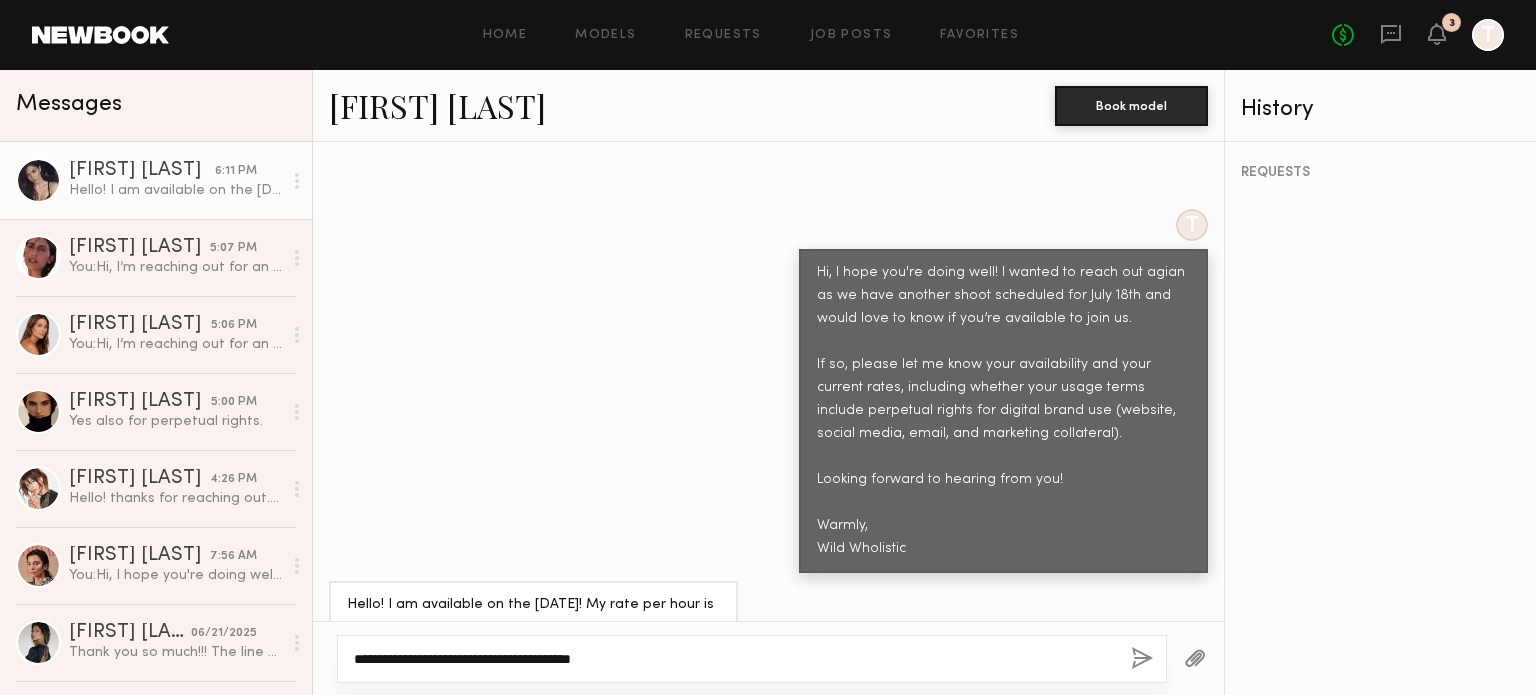 paste on "**********" 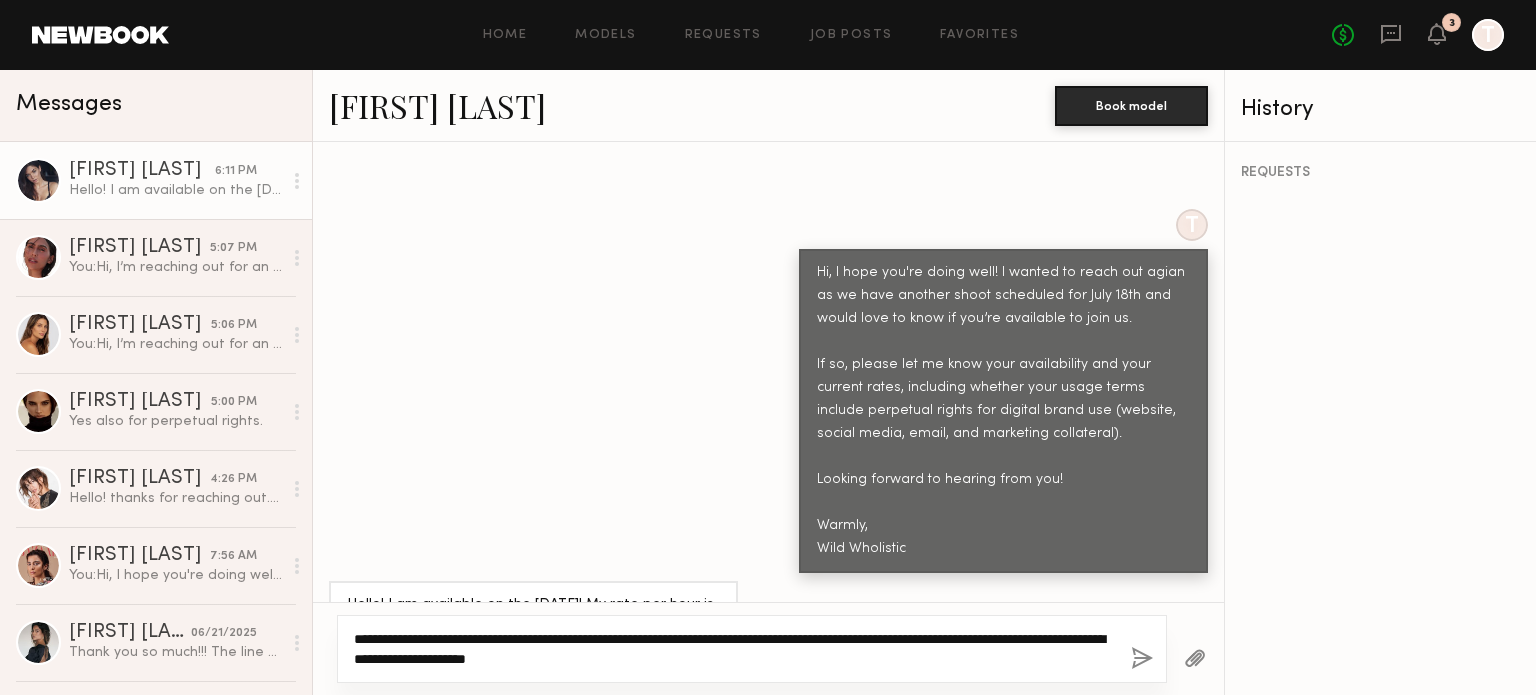 click on "**********" 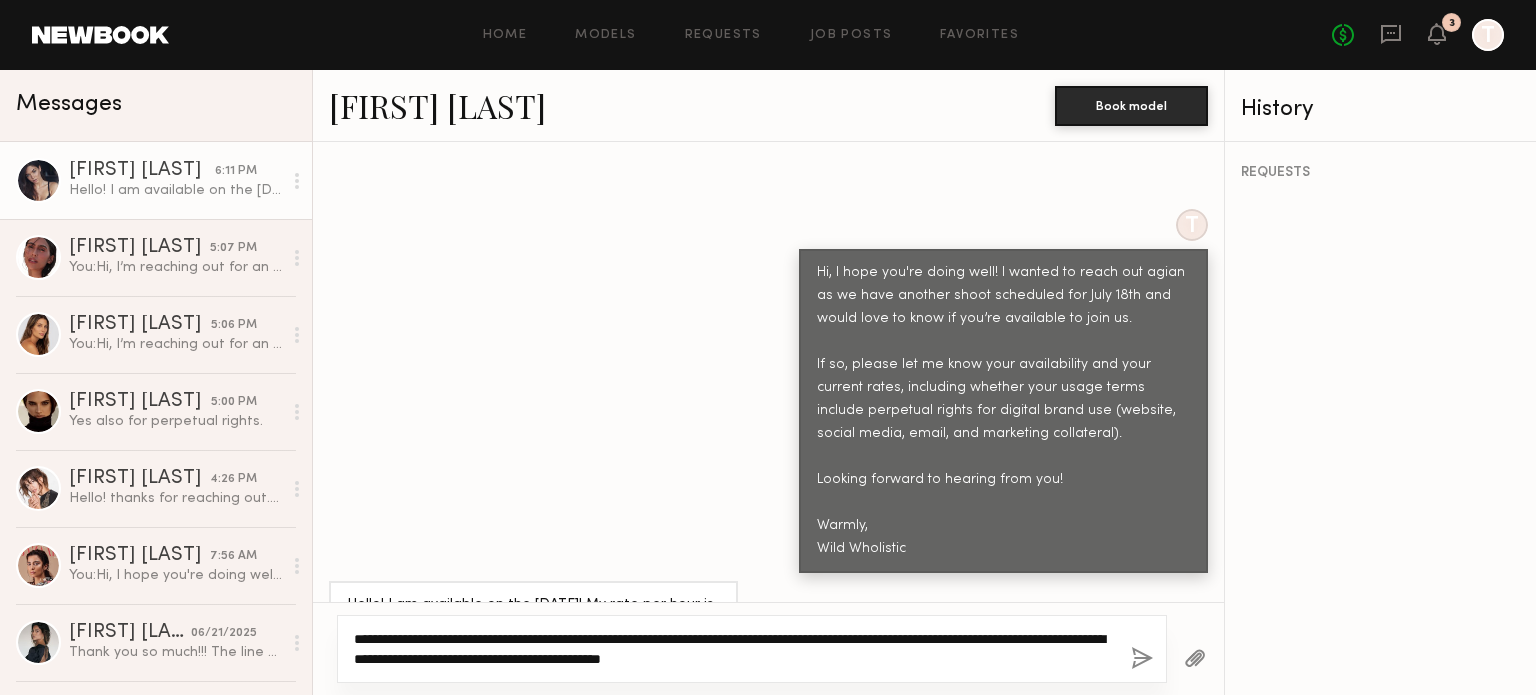 click on "**********" 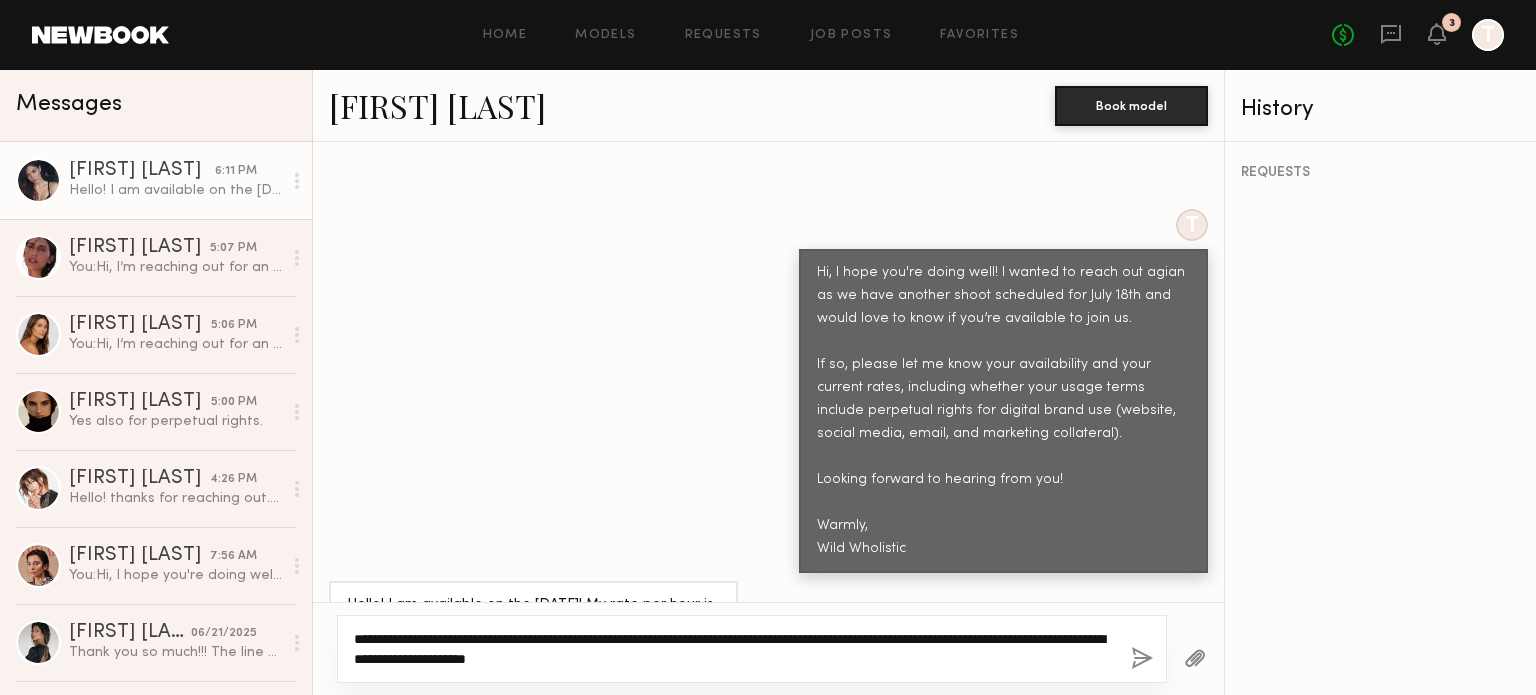 click on "**********" 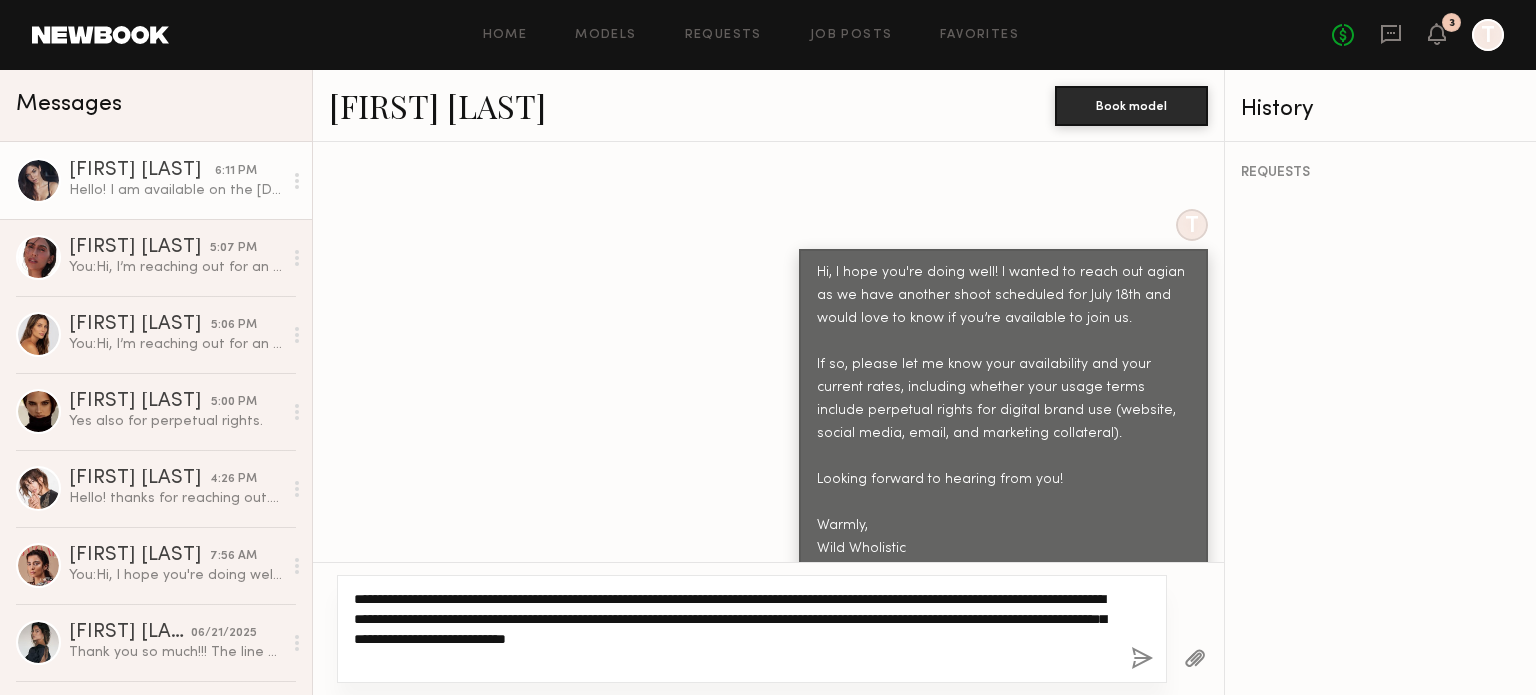 type on "**********" 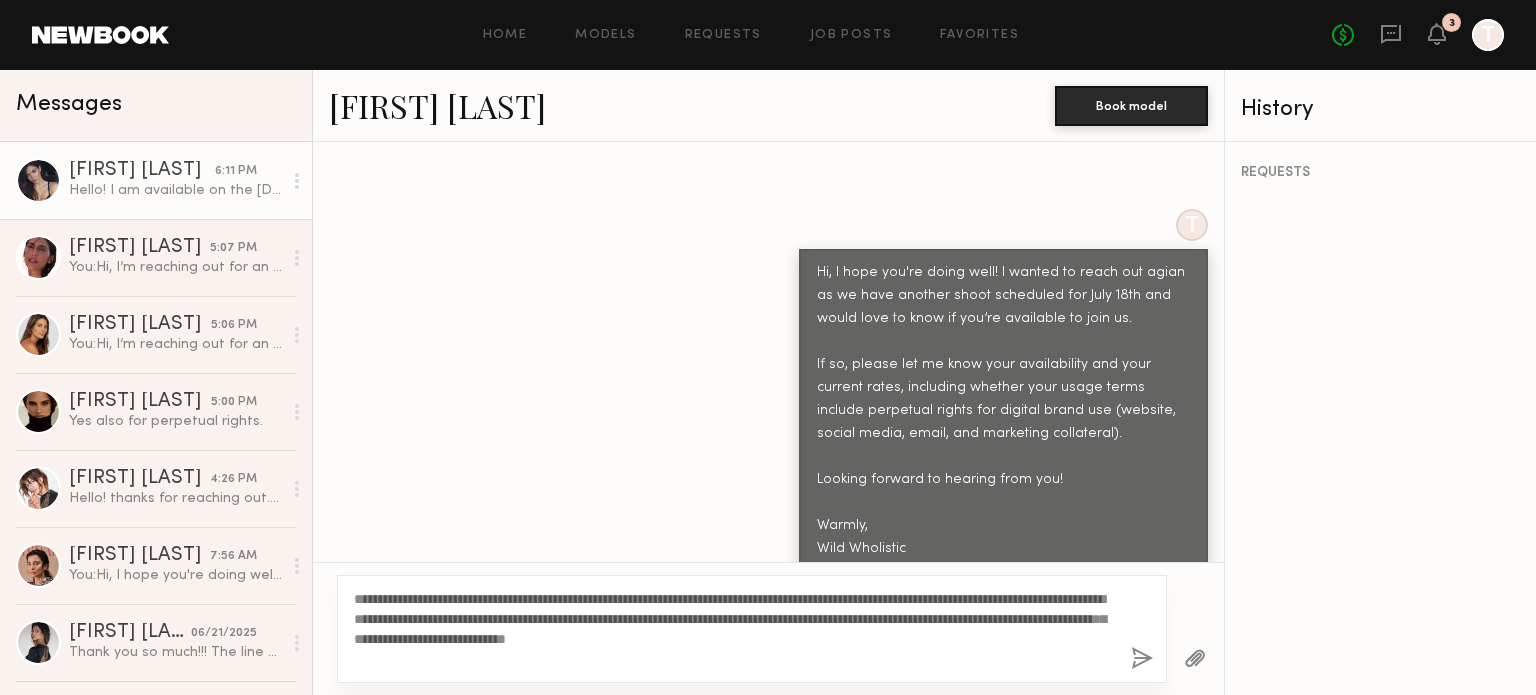 click 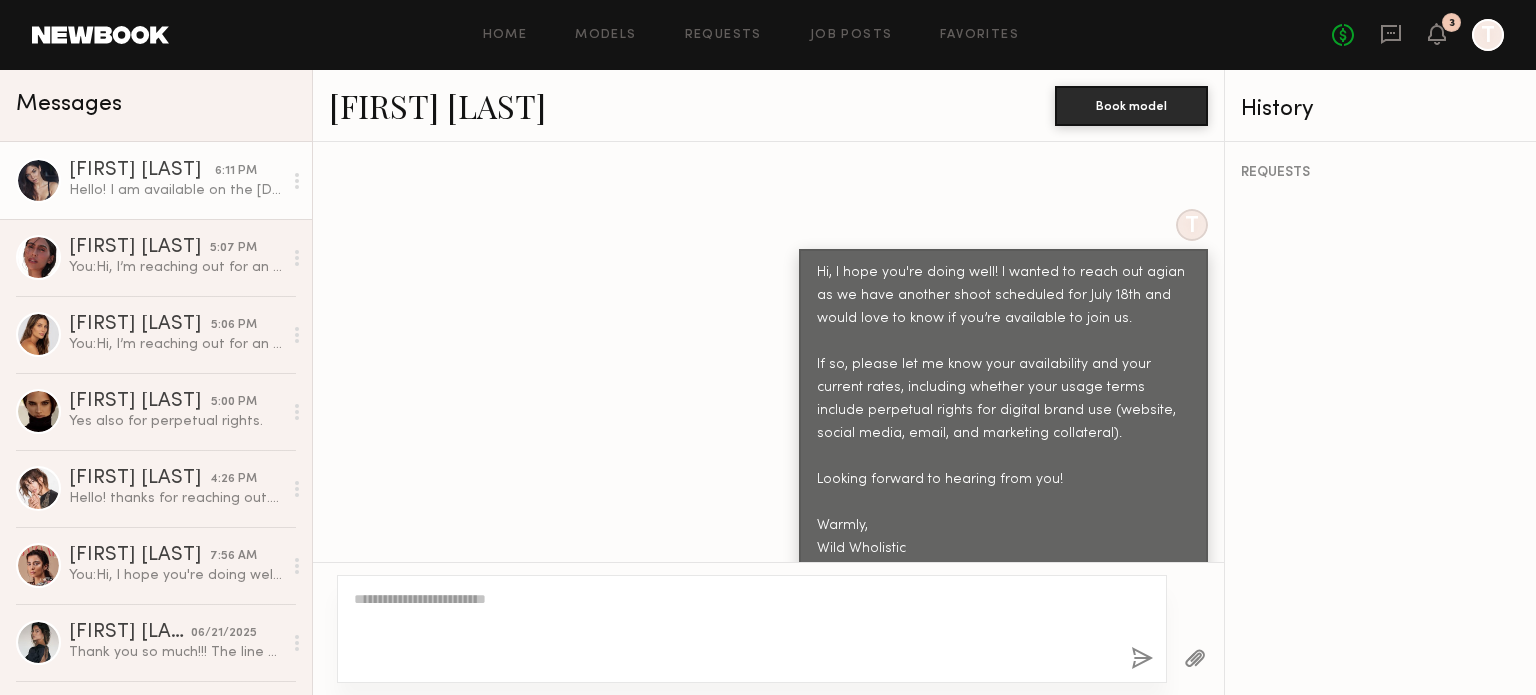 scroll, scrollTop: 1742, scrollLeft: 0, axis: vertical 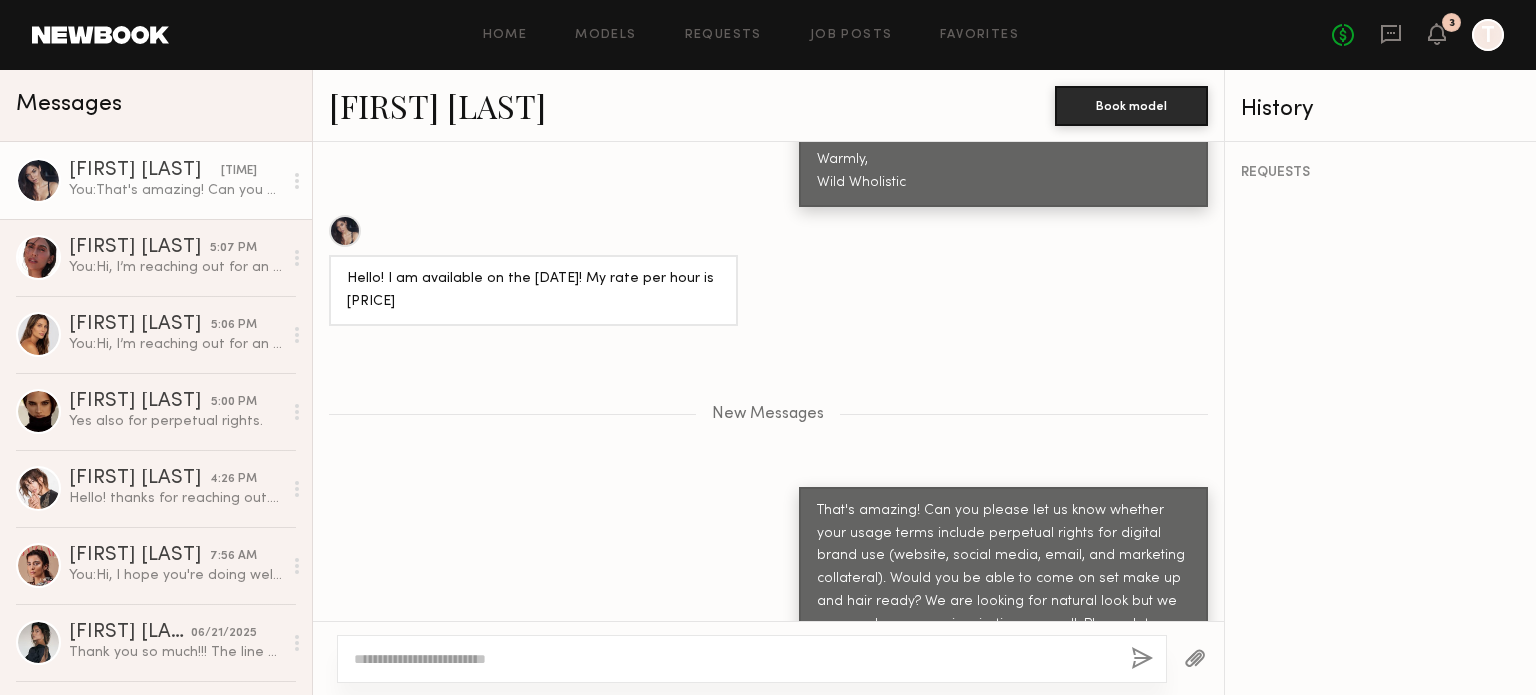 click on "Aarika W." 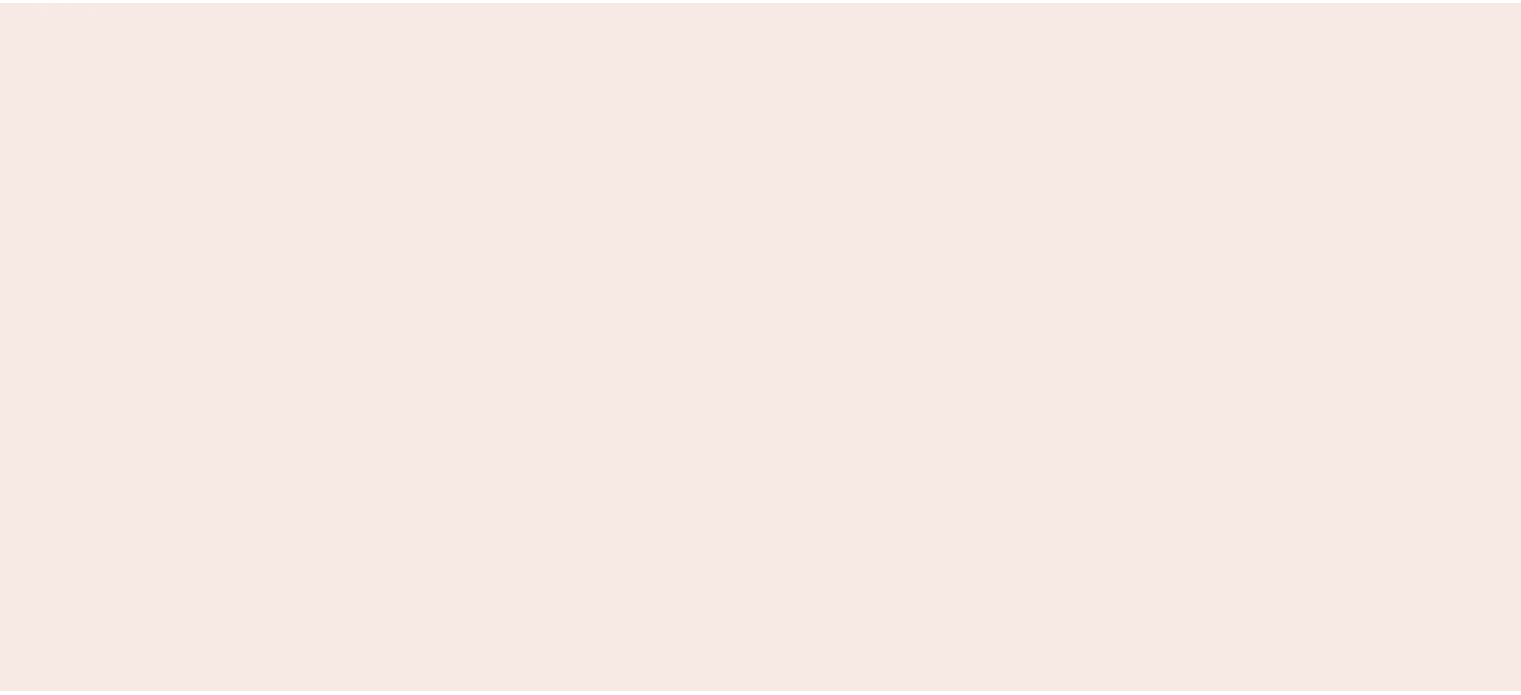 scroll, scrollTop: 0, scrollLeft: 0, axis: both 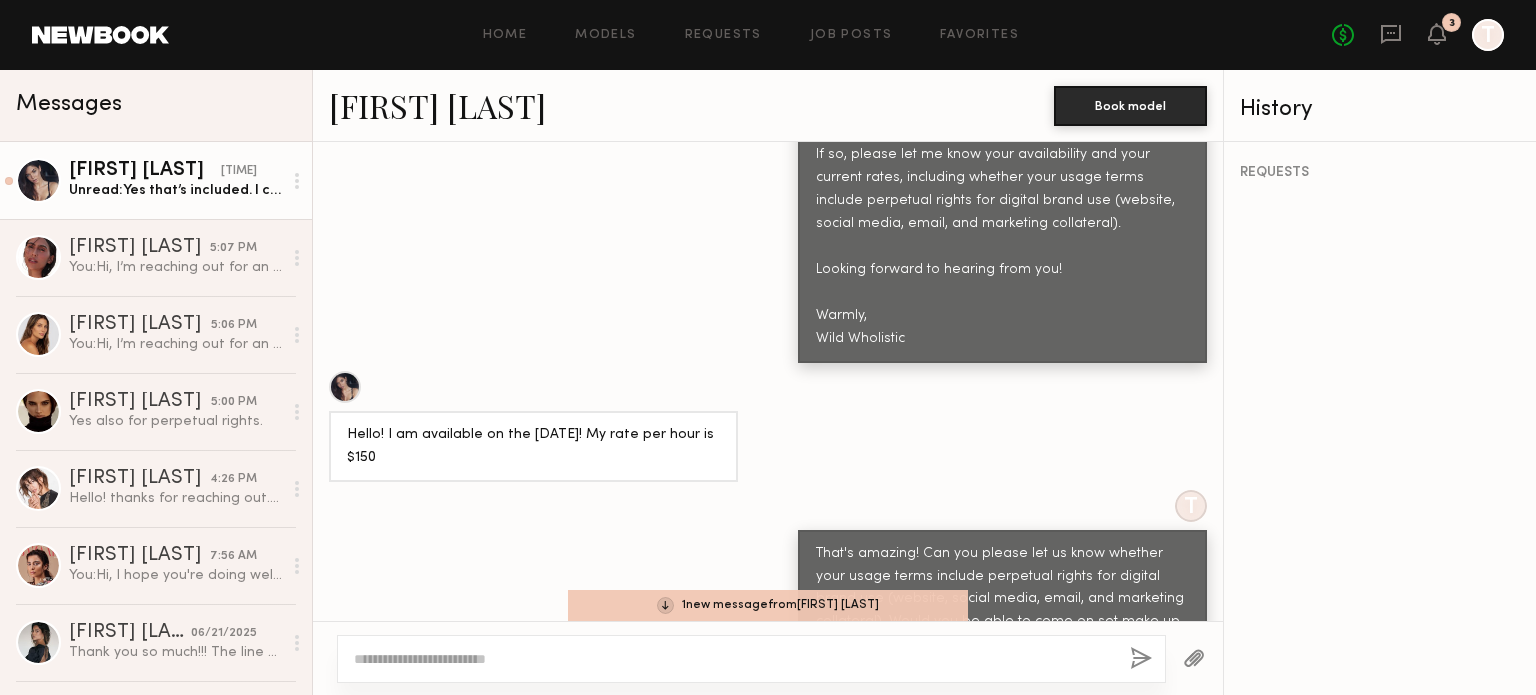 click on "1  new message  from  Aarika W." 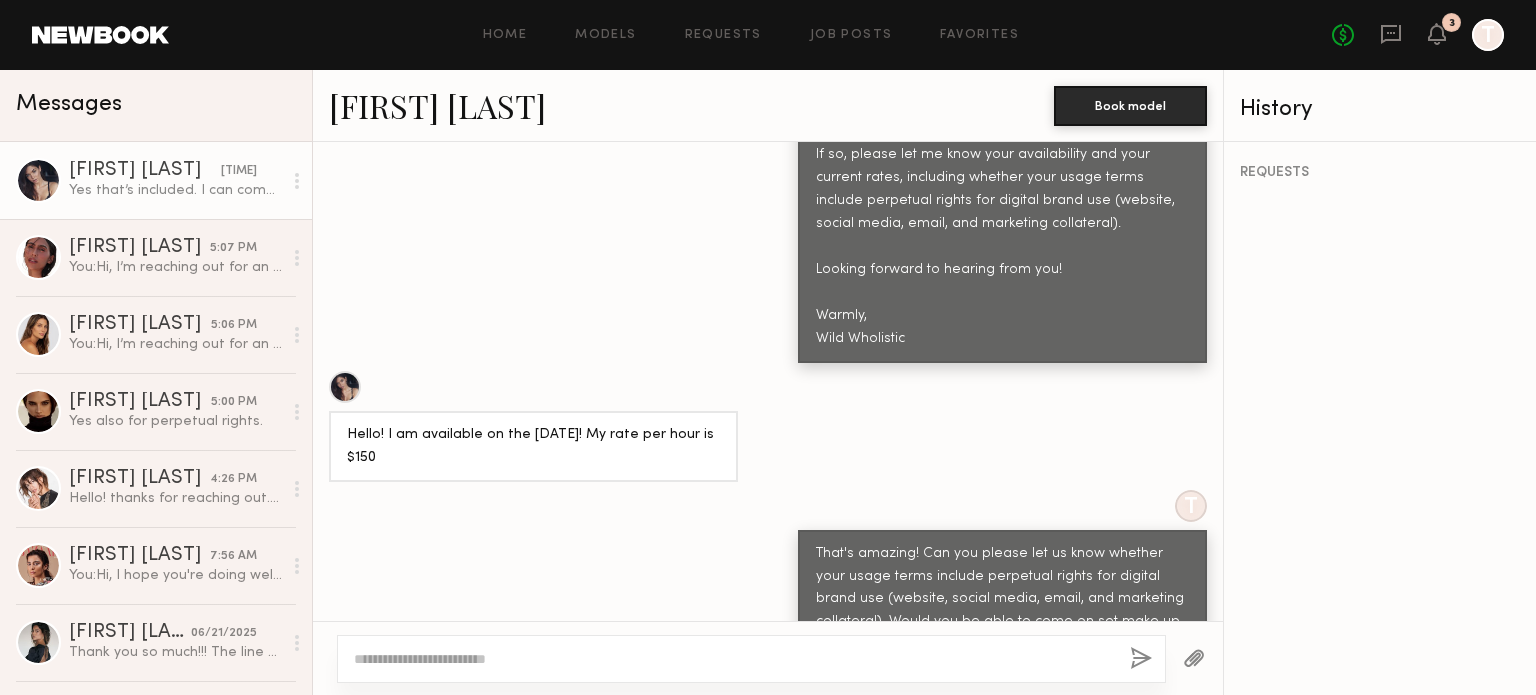 scroll, scrollTop: 1860, scrollLeft: 0, axis: vertical 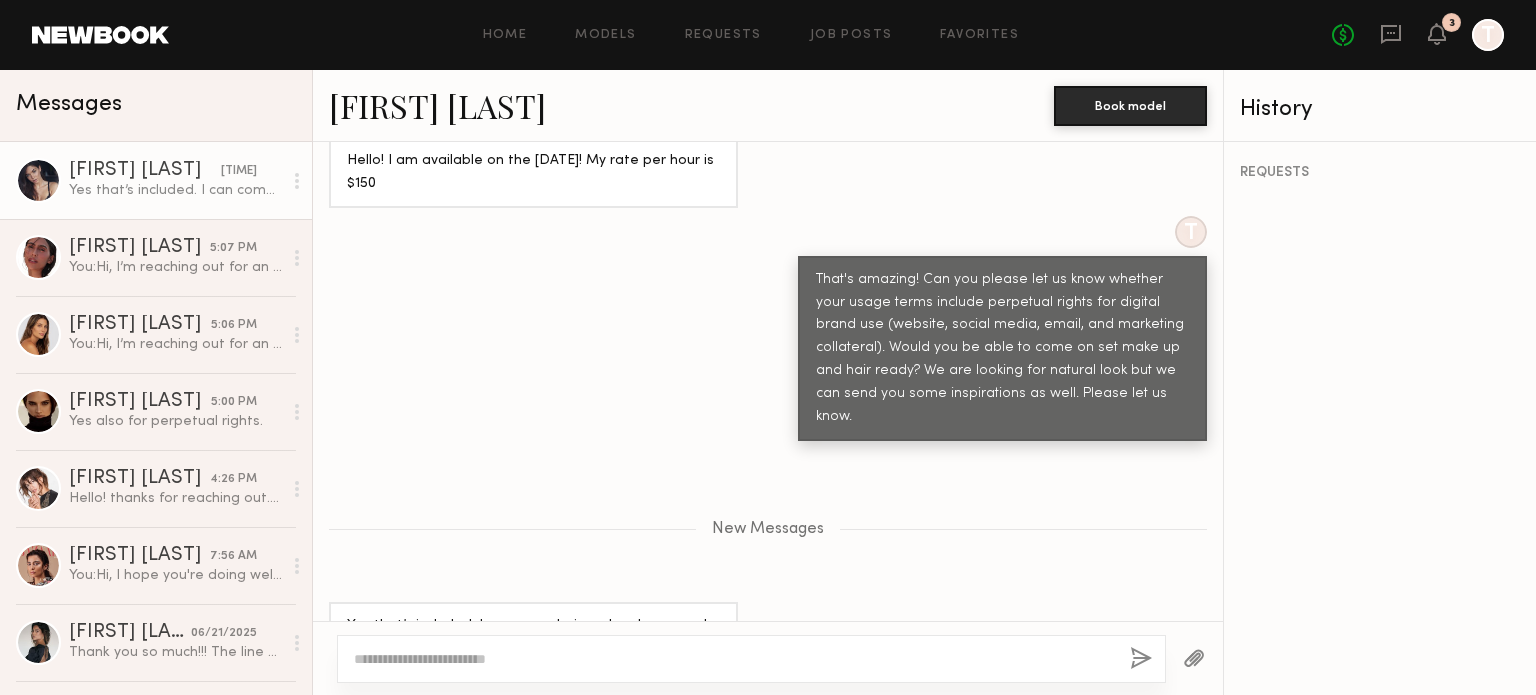 click on "Keep direct messages professional and related only to paid job opportunities. Messaging is great for coordinating preliminary details, but in order to confirm an option or booking, you MUST send an official request from the Book button. Do Introduce yourself and your project. Ask the model about their availability. Request additional info, like updated digitals, relevant experience, other skills, etc. Don’t Bring up non-professional topics or ask a model to work for free/trade. Expect verbal commitments to hold - only official requests can be enforced. Move communications off the platform. 06/17/2025 T Hello! Yes, I’m interested. Would love more information. Thank you! 7:59 AM T Hello! I am available on the 18th of July! My rate per hour is $150 T New Messages Yes that’s included. I can come hair and makeup ready and I charge $50 for that additional request :)" 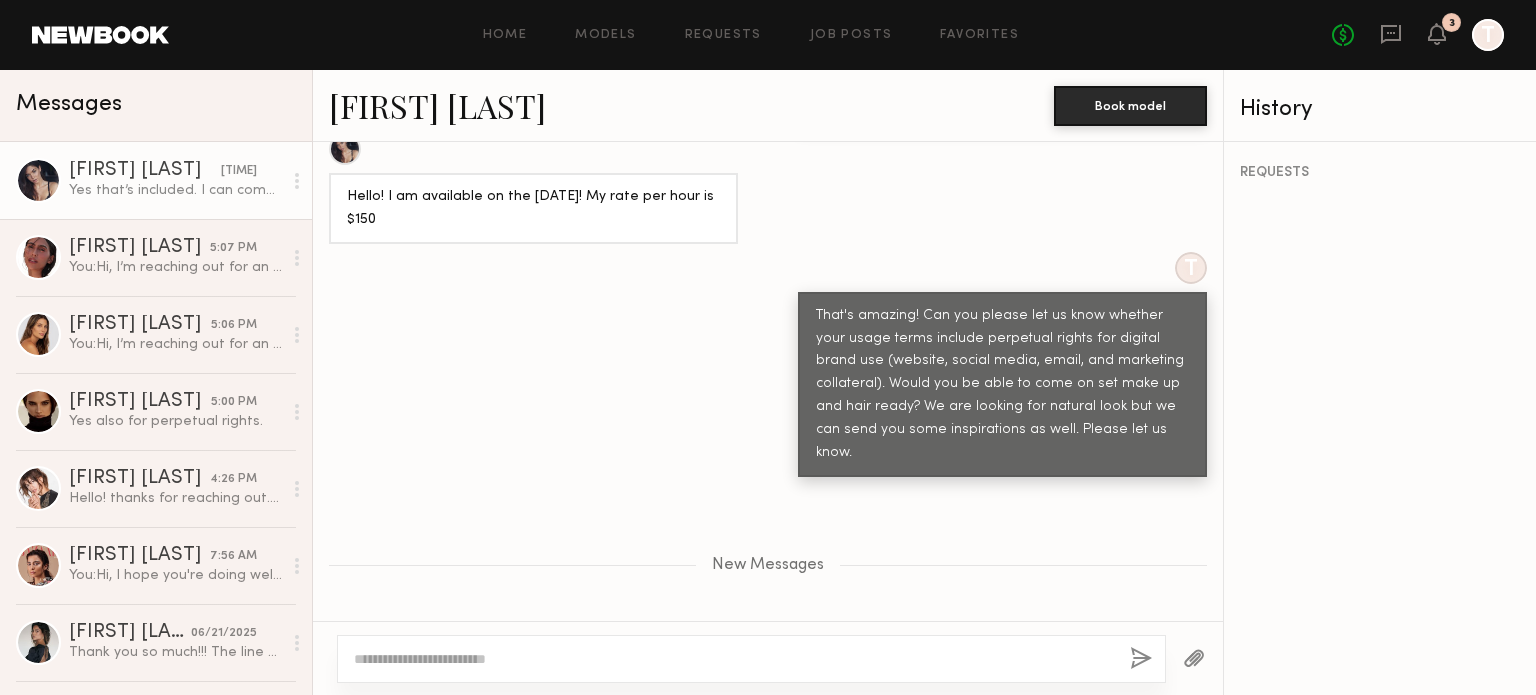 scroll, scrollTop: 1828, scrollLeft: 0, axis: vertical 